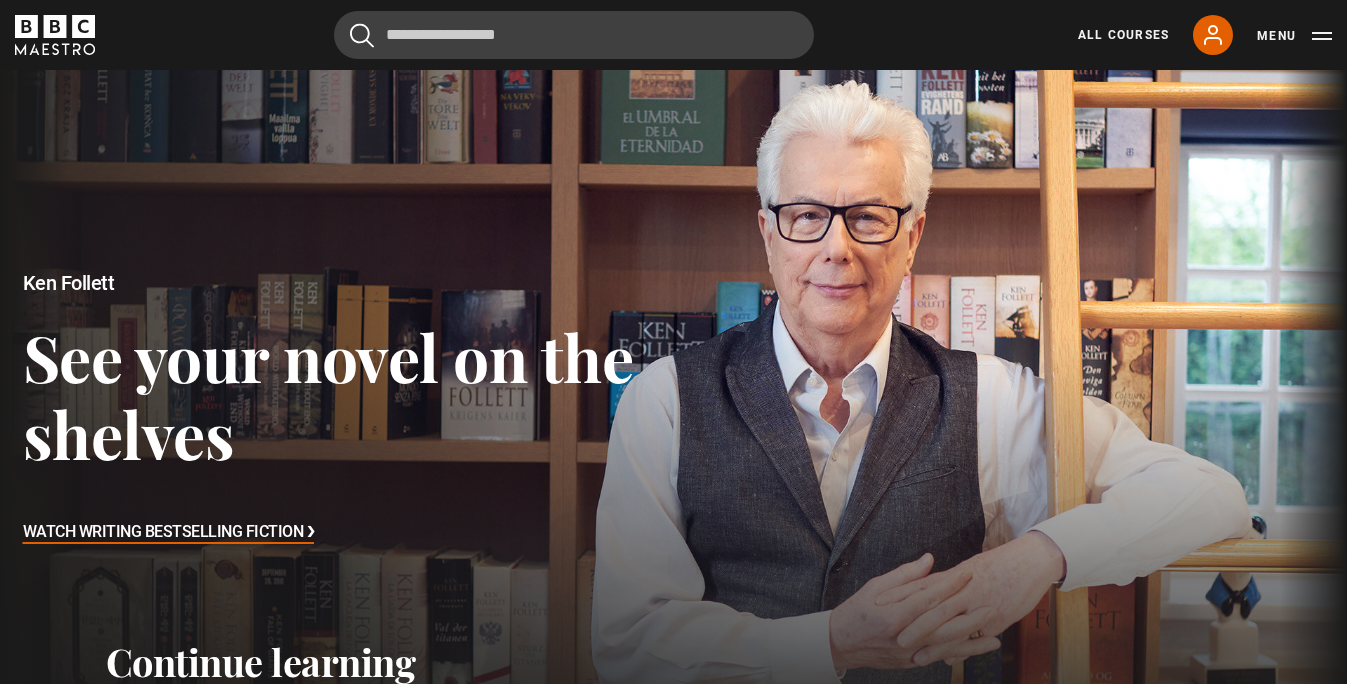 scroll, scrollTop: 0, scrollLeft: 0, axis: both 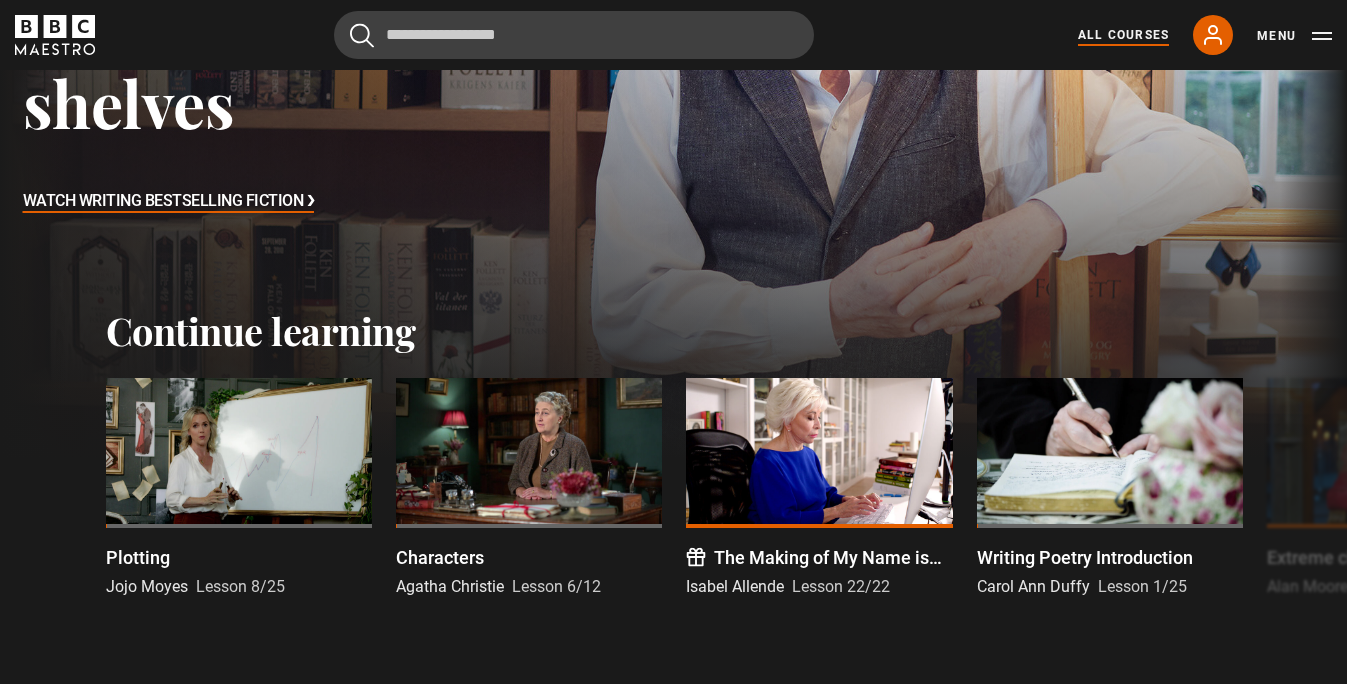 click on "All Courses" at bounding box center (1123, 35) 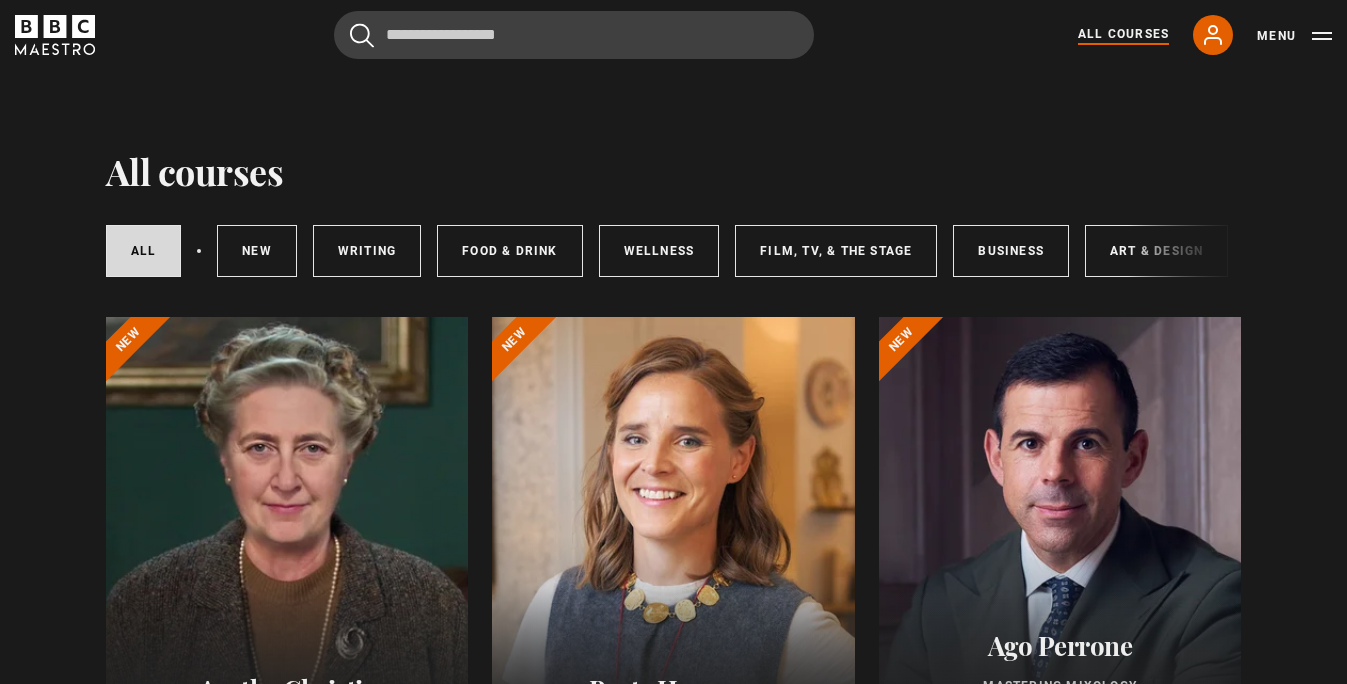 scroll, scrollTop: 0, scrollLeft: 0, axis: both 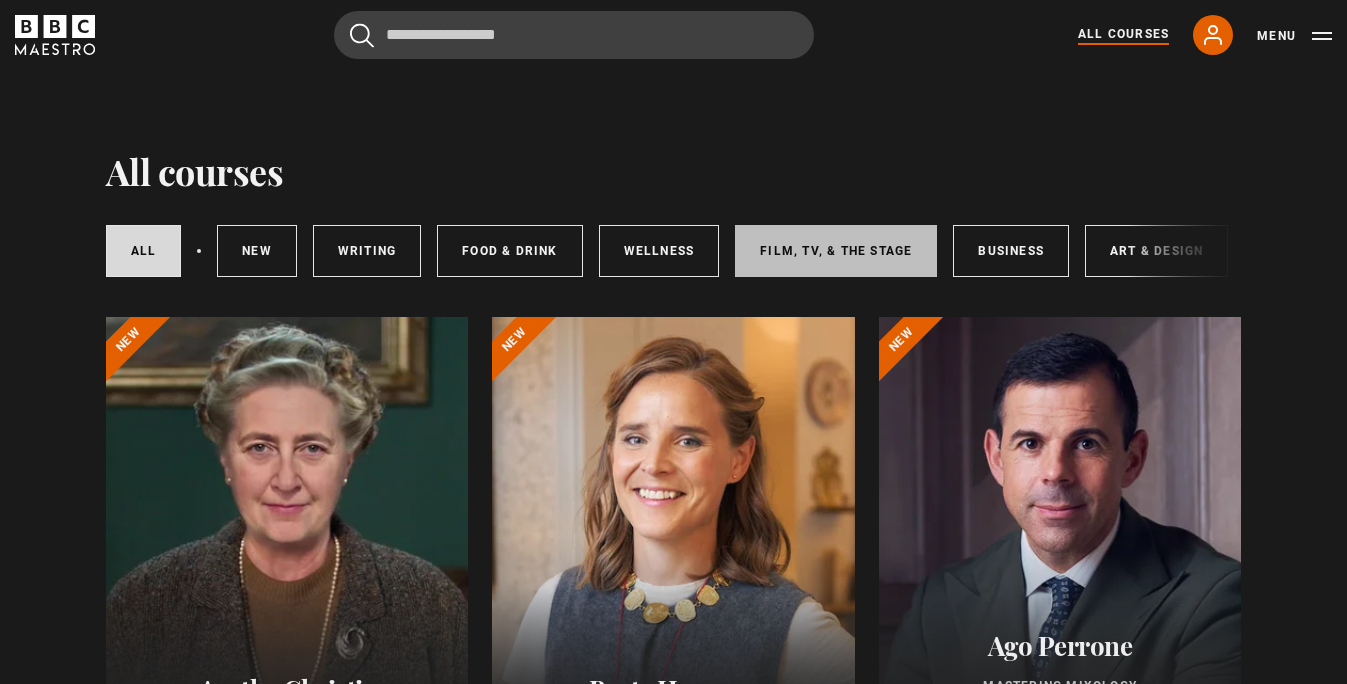click on "Film, TV, & The Stage" at bounding box center [836, 251] 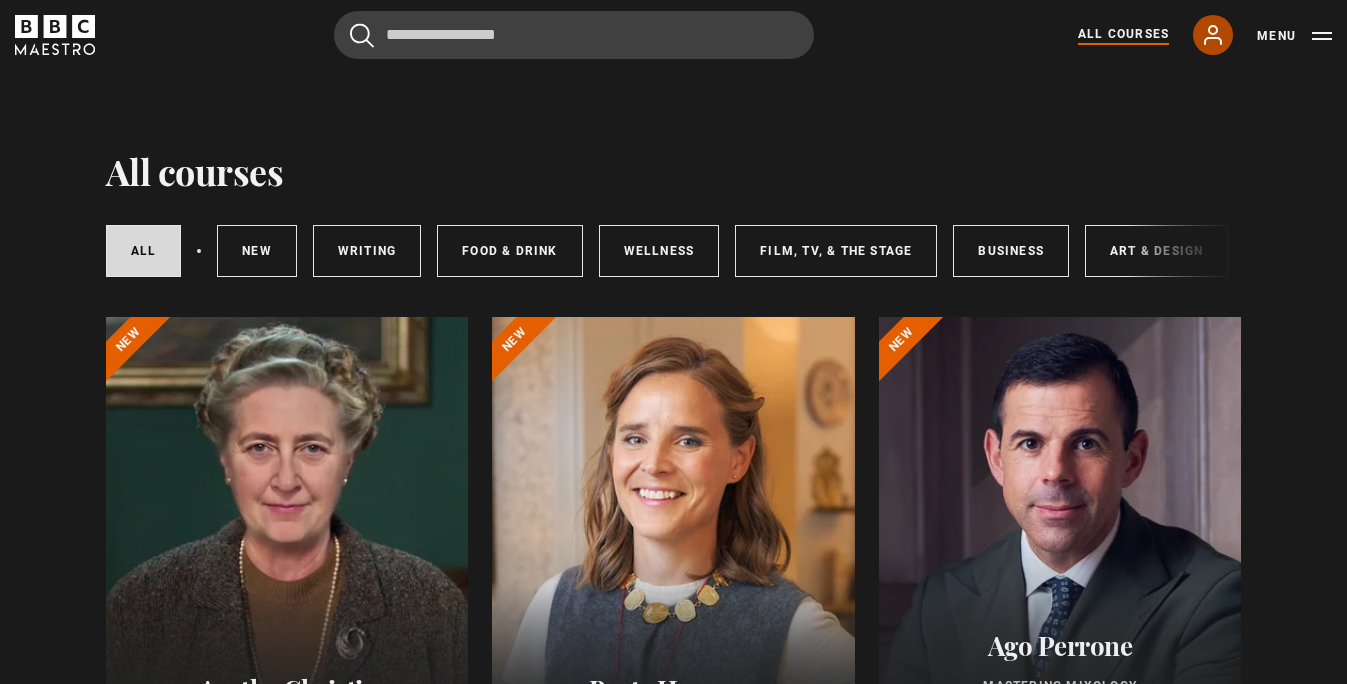 click 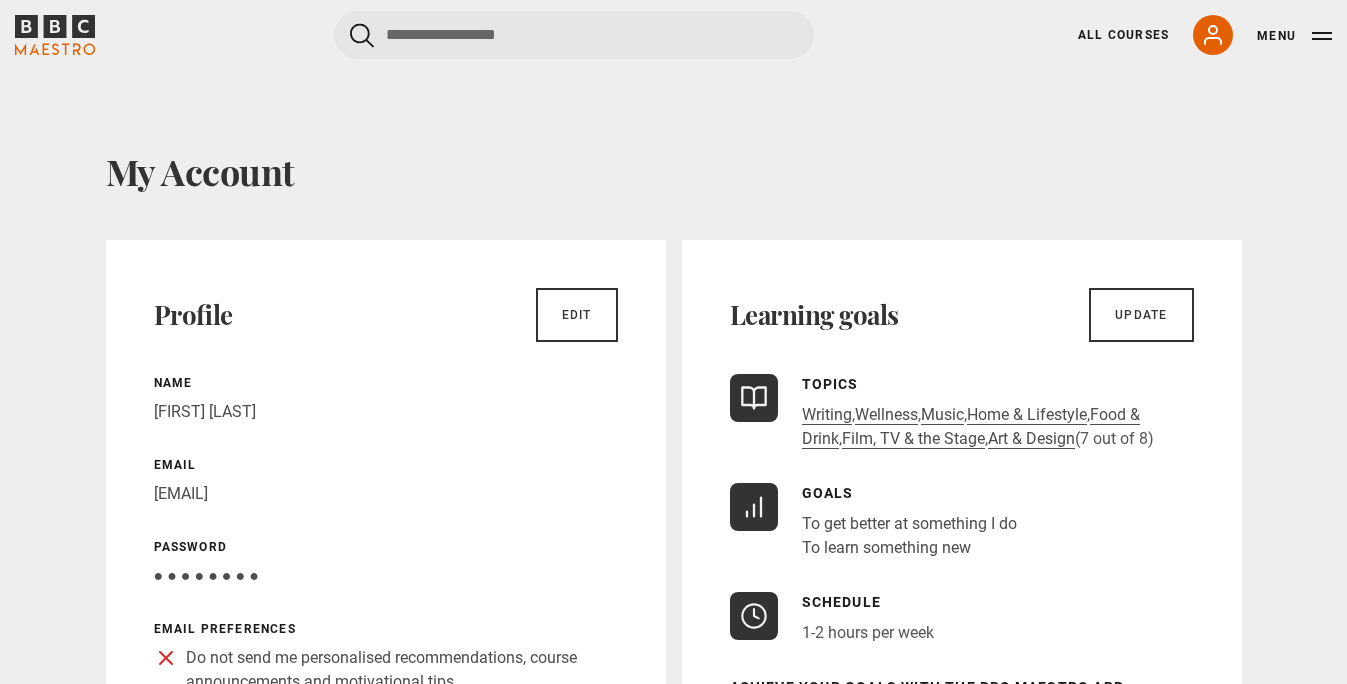 scroll, scrollTop: 0, scrollLeft: 0, axis: both 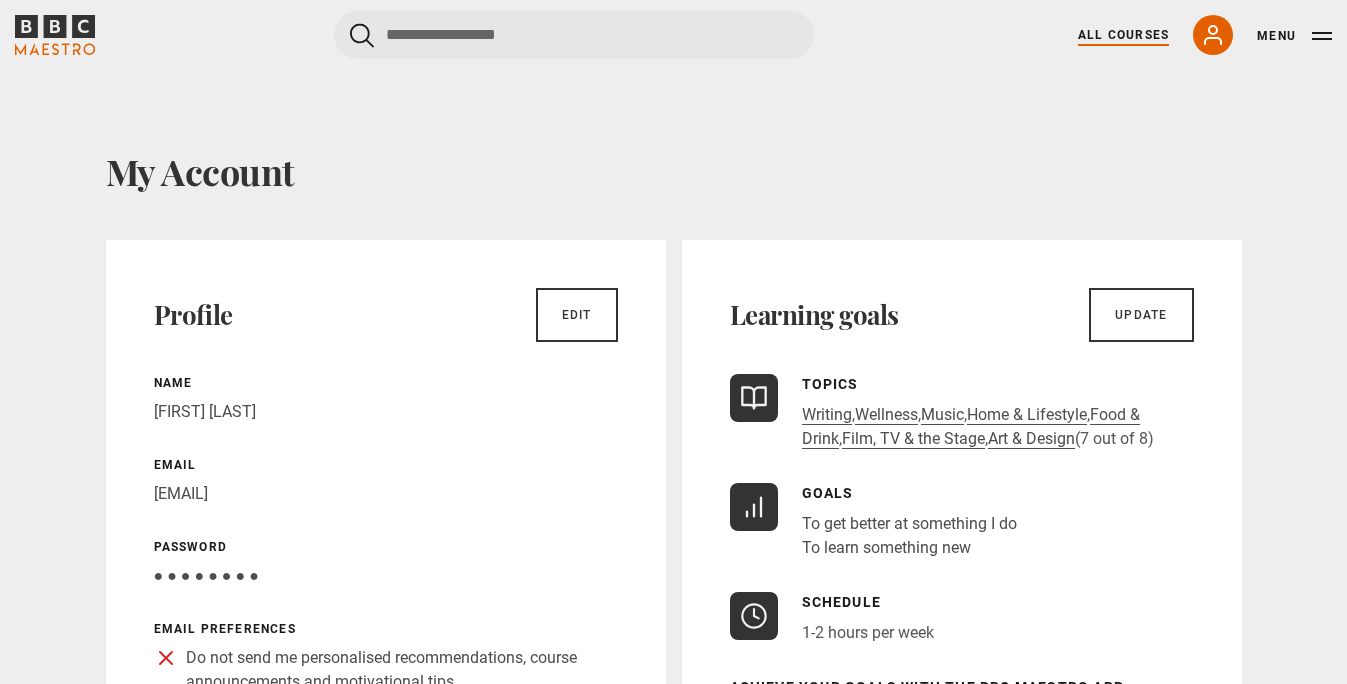 click on "All Courses" at bounding box center [1123, 35] 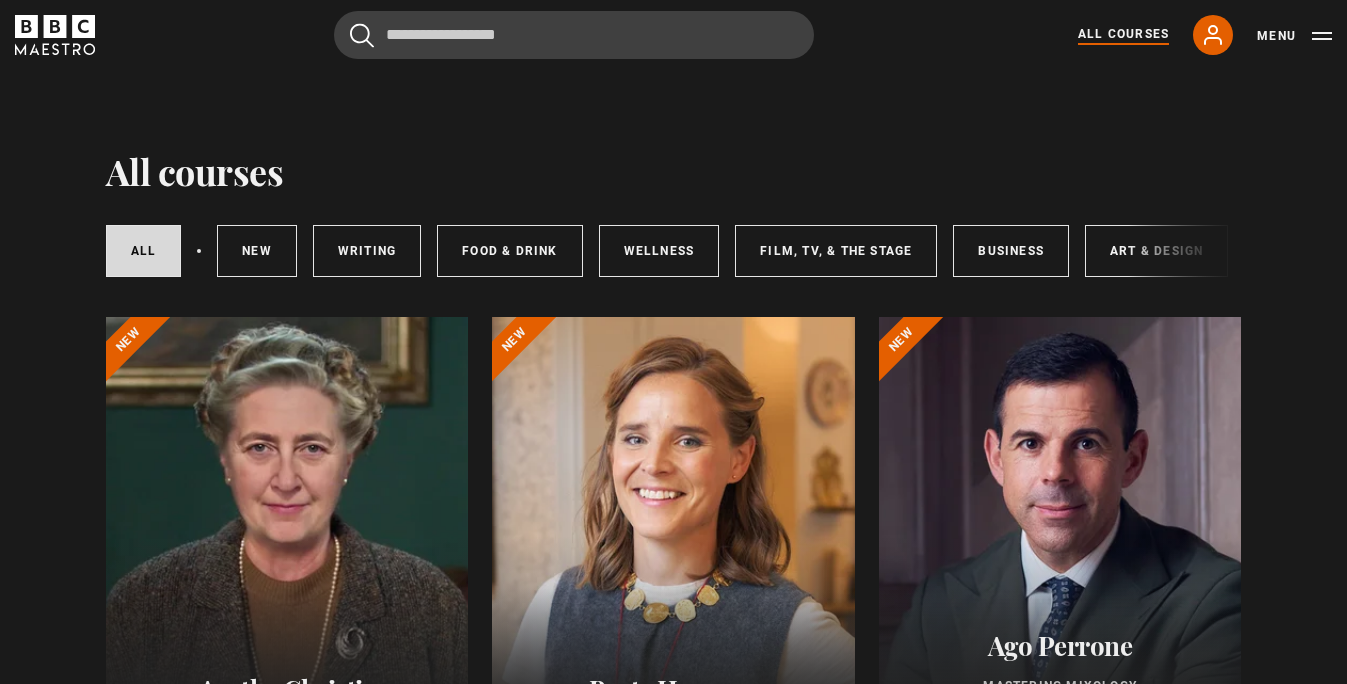 scroll, scrollTop: 0, scrollLeft: 0, axis: both 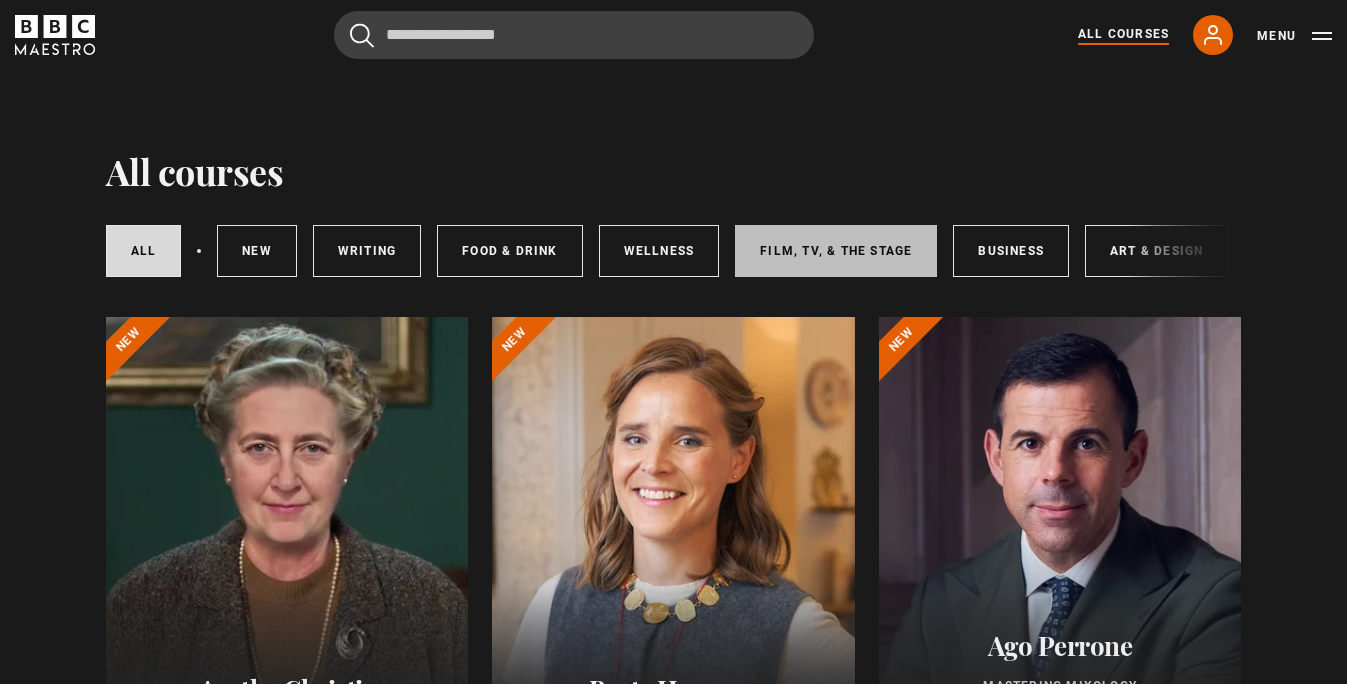 click on "Film, TV, & The Stage" at bounding box center [836, 251] 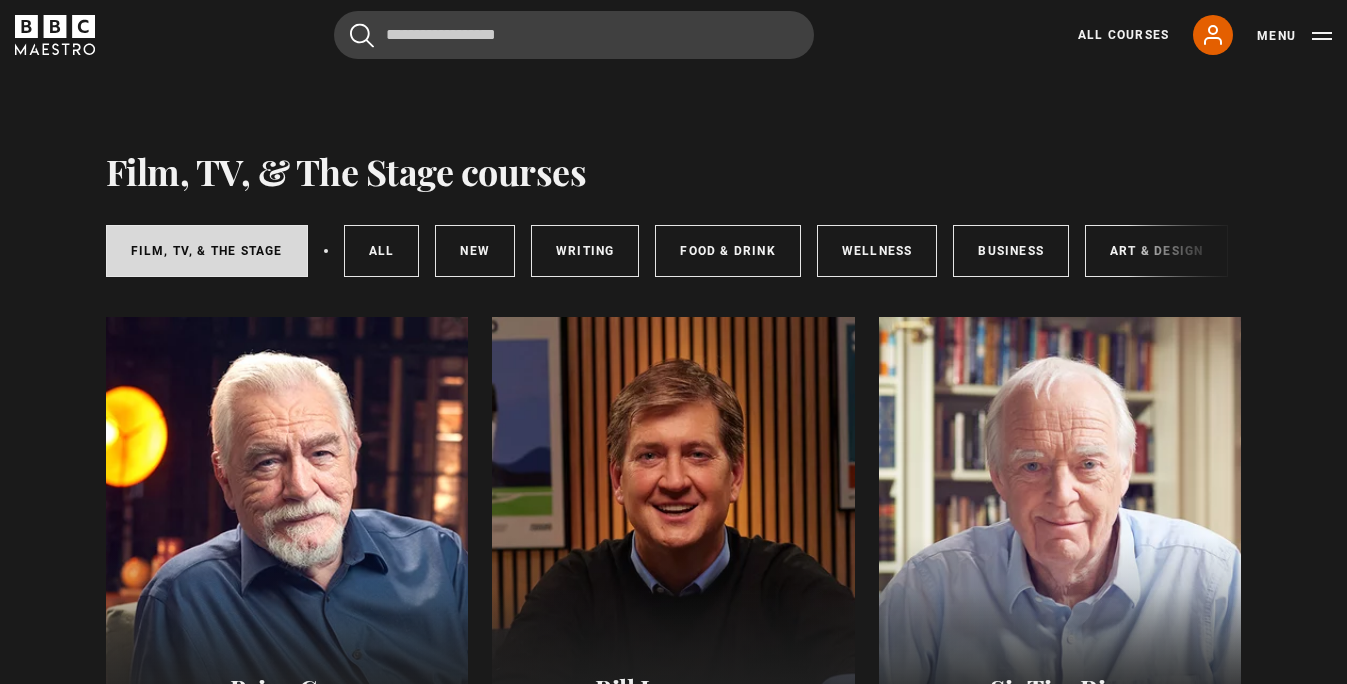 scroll, scrollTop: 0, scrollLeft: 0, axis: both 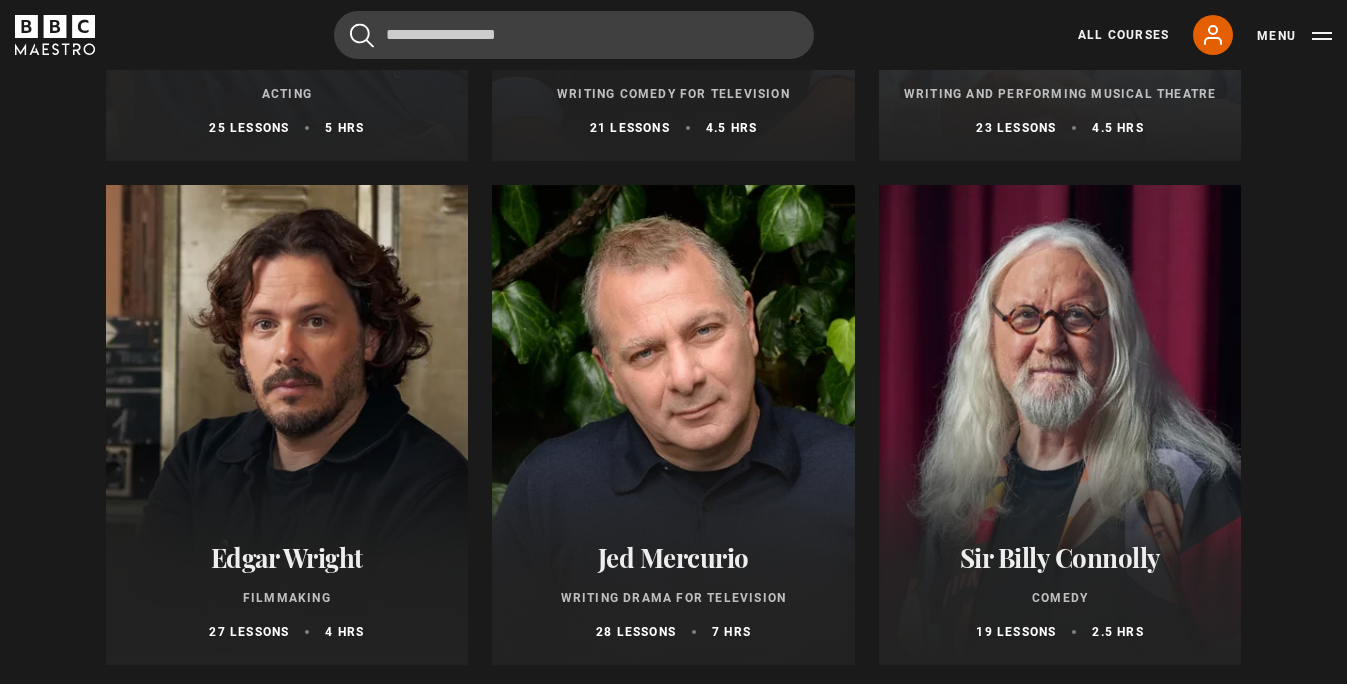 click at bounding box center (287, 425) 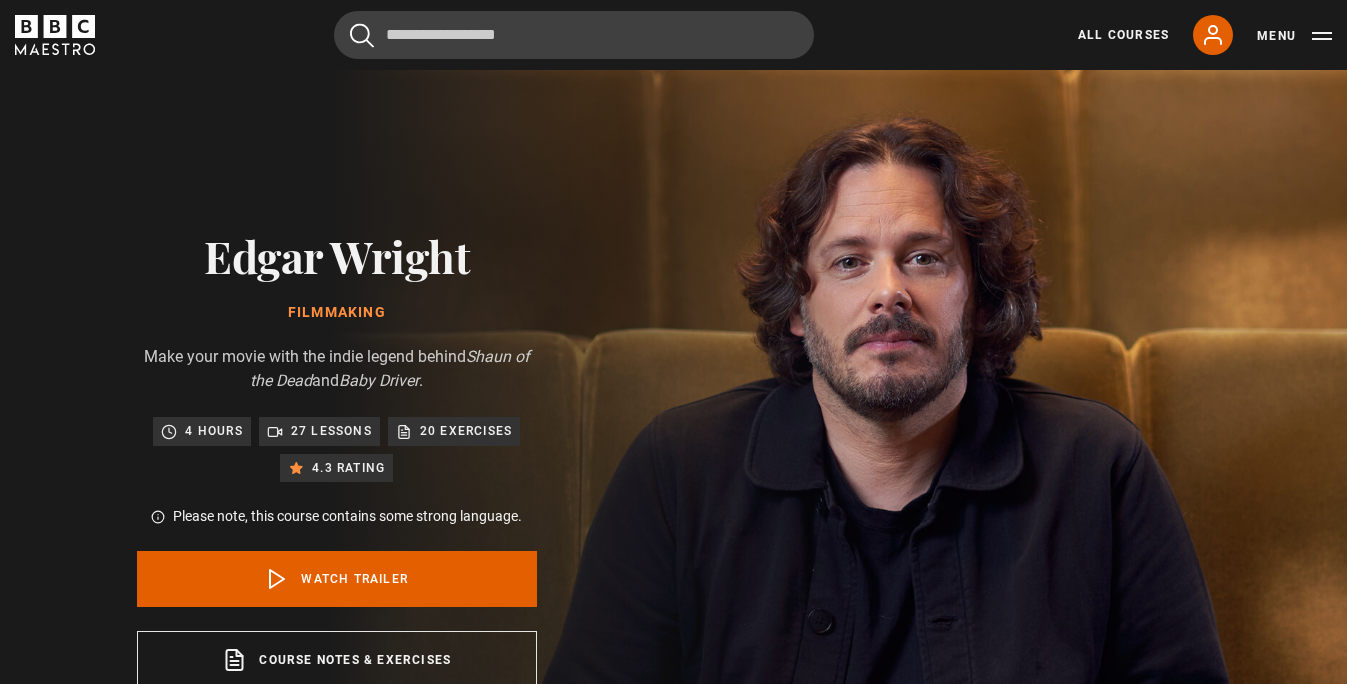 scroll, scrollTop: 0, scrollLeft: 0, axis: both 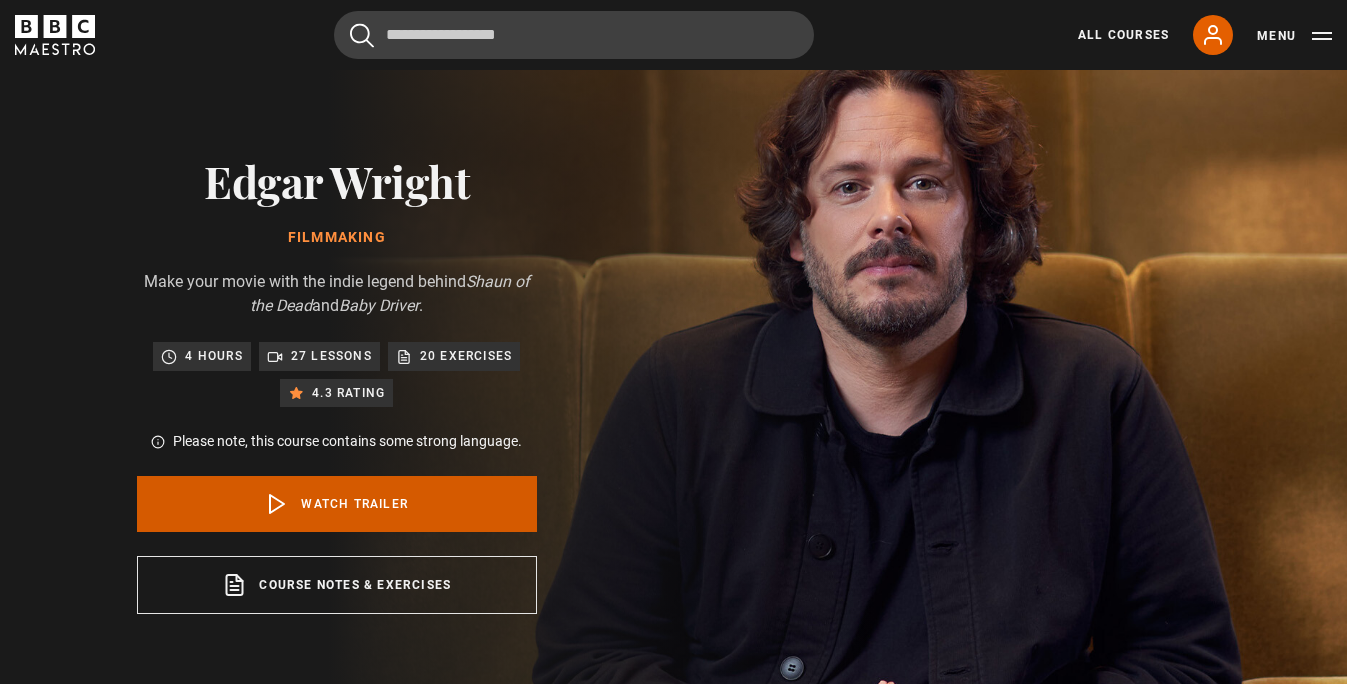 click on "Watch Trailer" at bounding box center [337, 504] 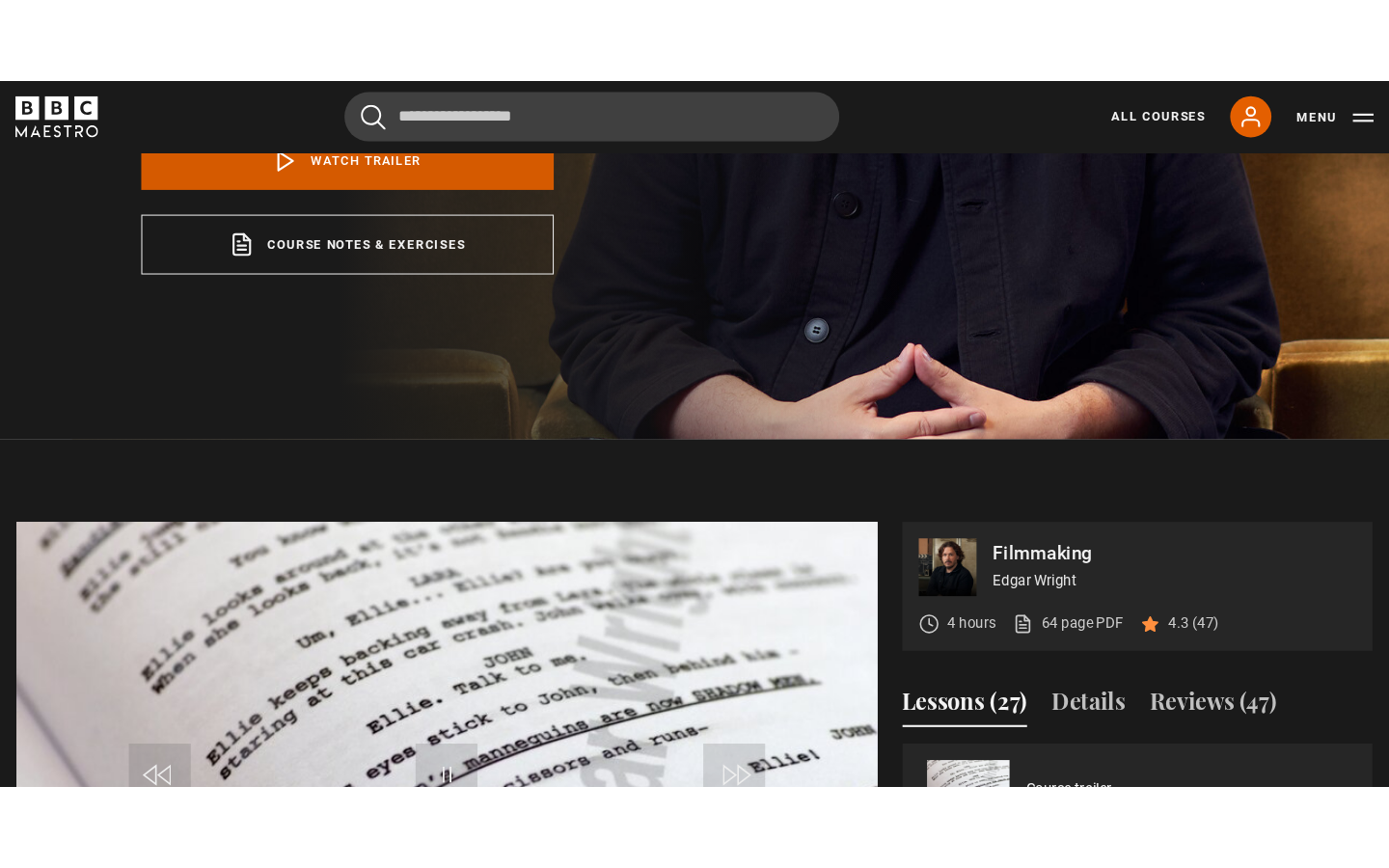 scroll, scrollTop: 719, scrollLeft: 0, axis: vertical 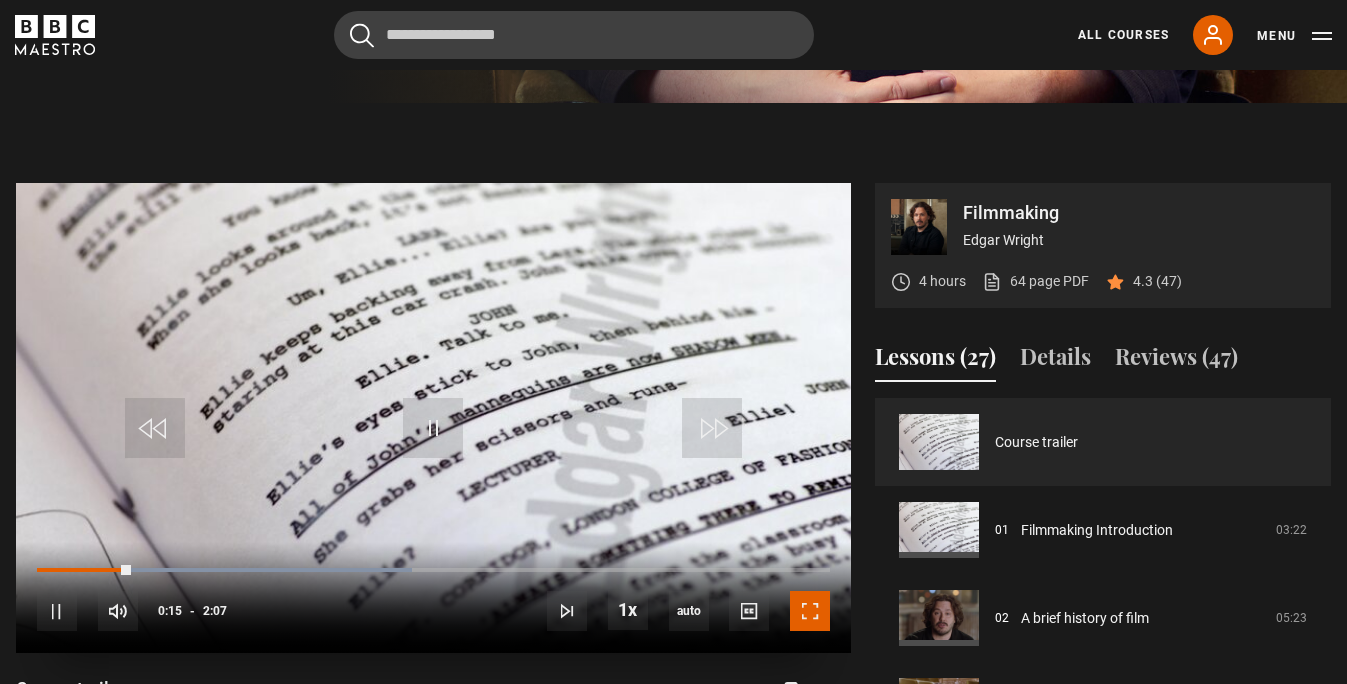 click at bounding box center (810, 611) 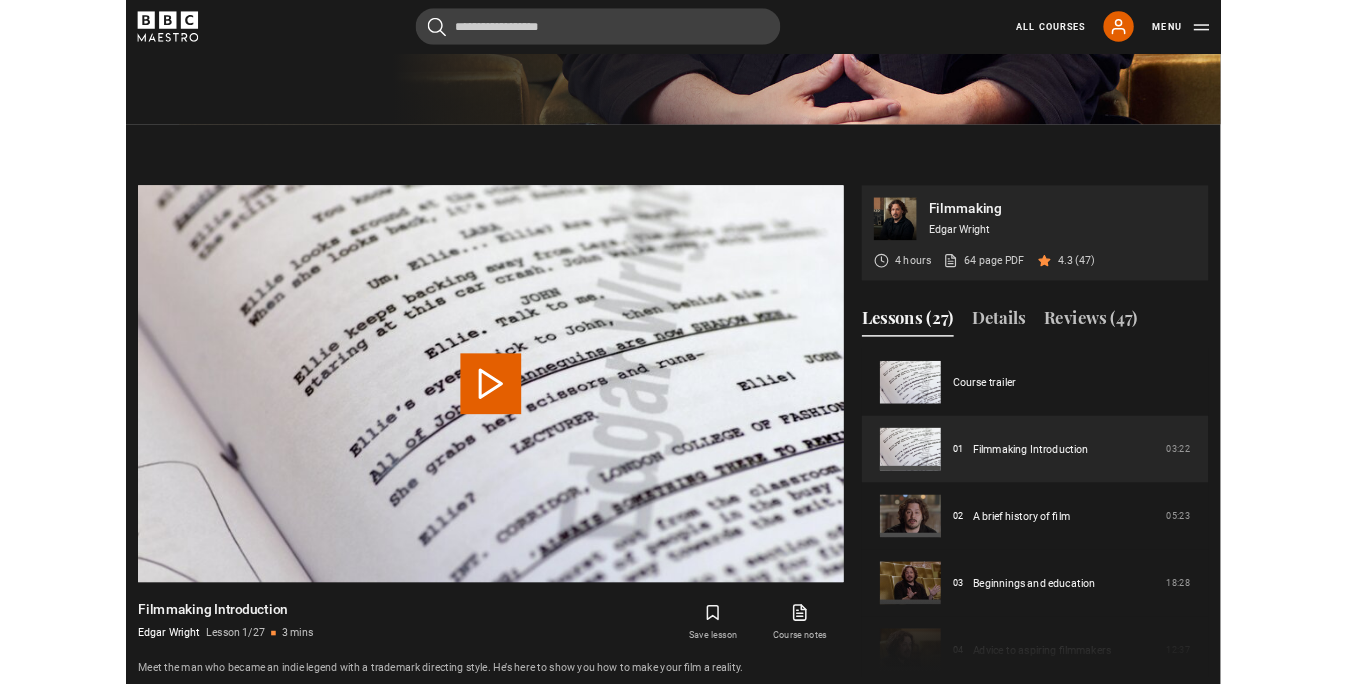 scroll, scrollTop: 910, scrollLeft: 0, axis: vertical 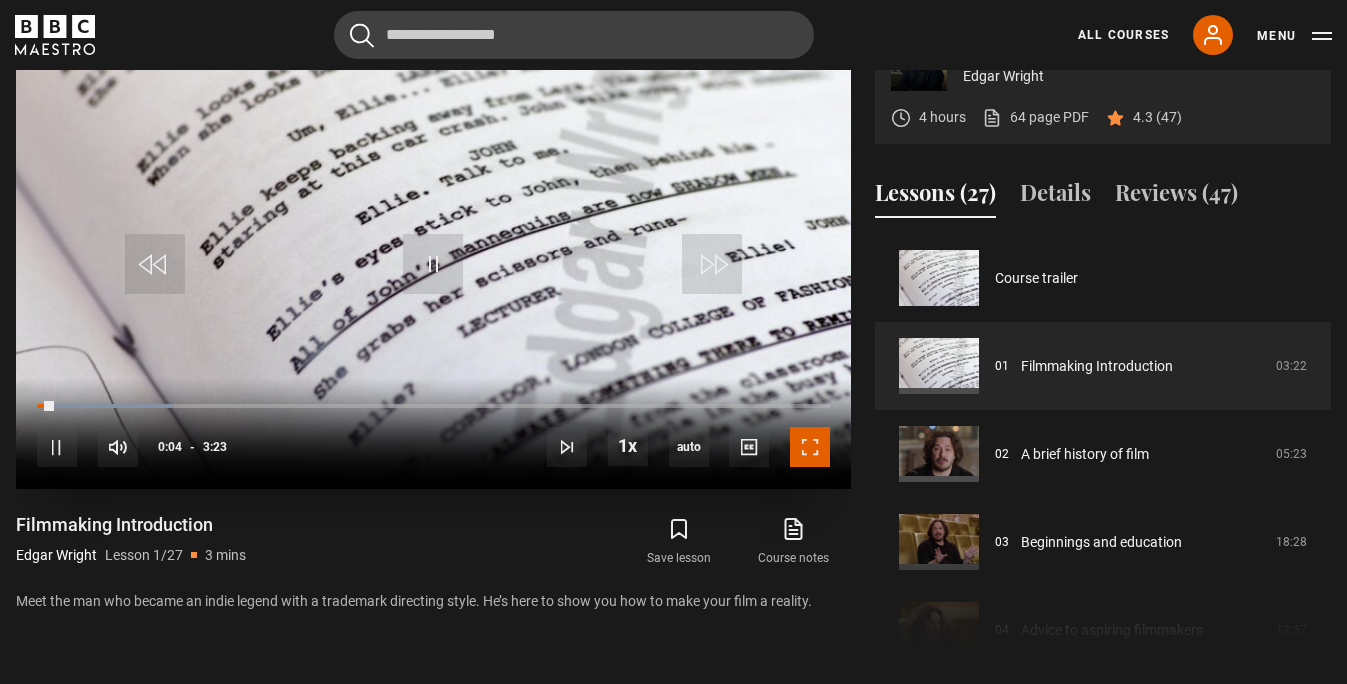 click at bounding box center [810, 447] 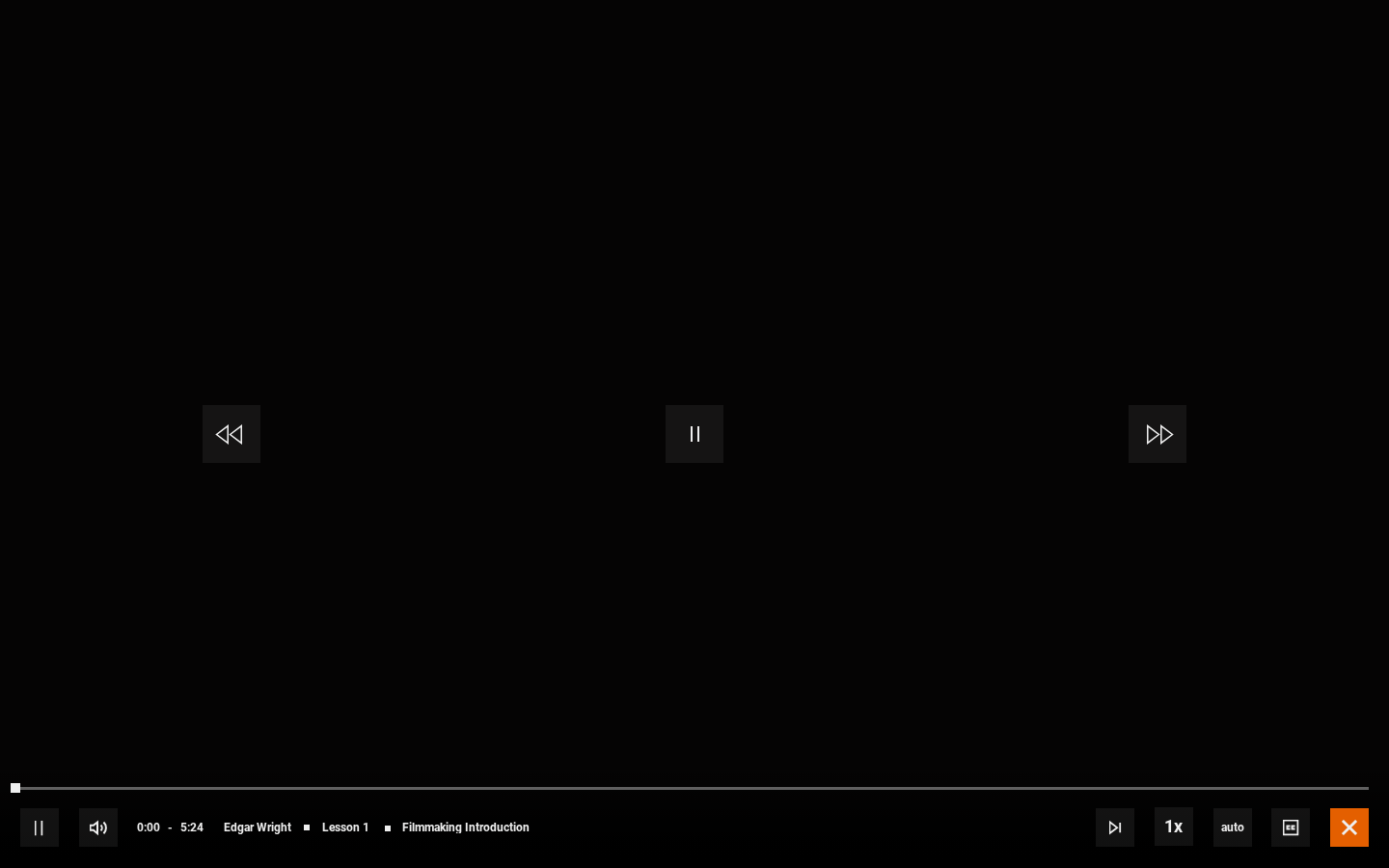 click at bounding box center [1349, 827] 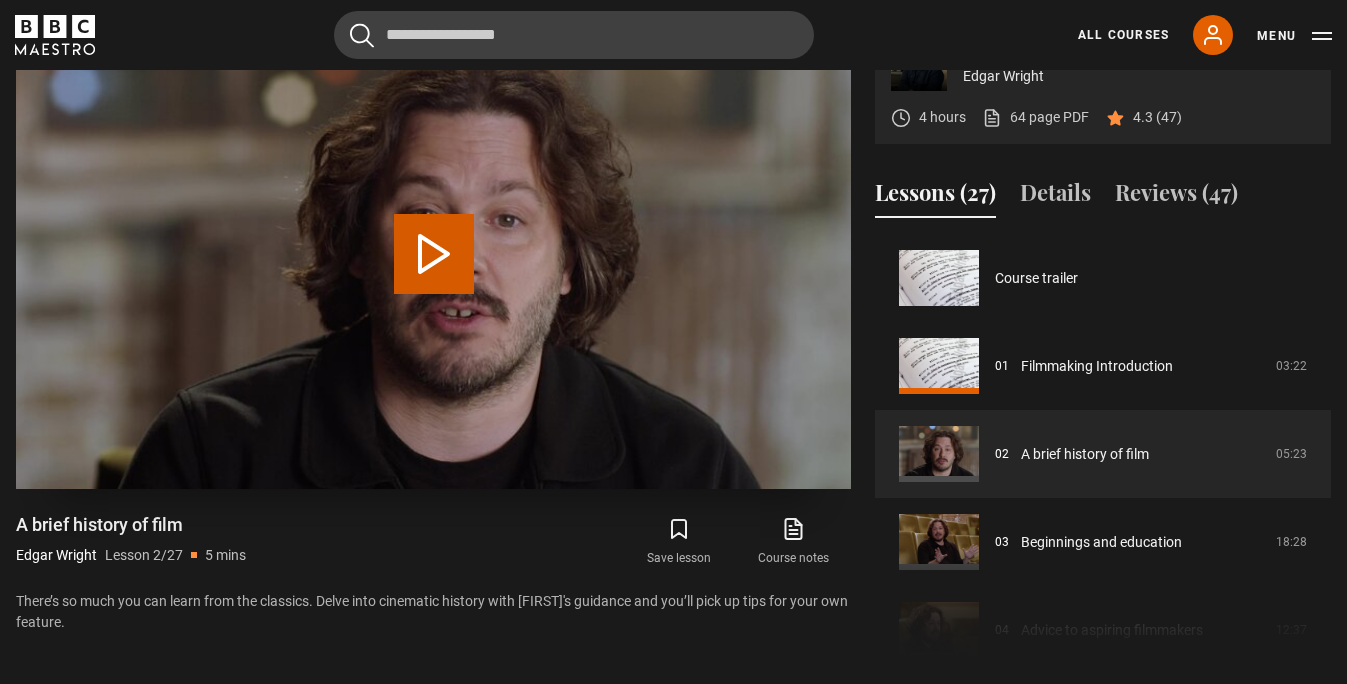 scroll, scrollTop: 849, scrollLeft: 0, axis: vertical 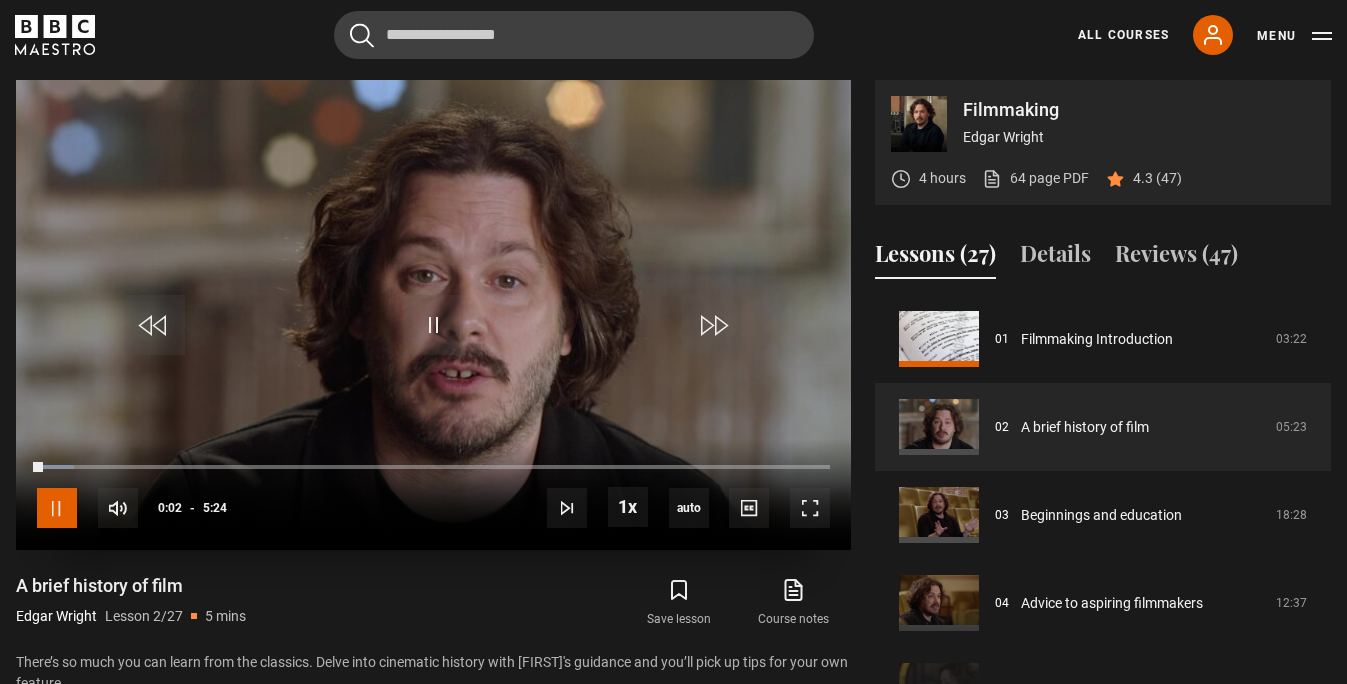 click at bounding box center (57, 508) 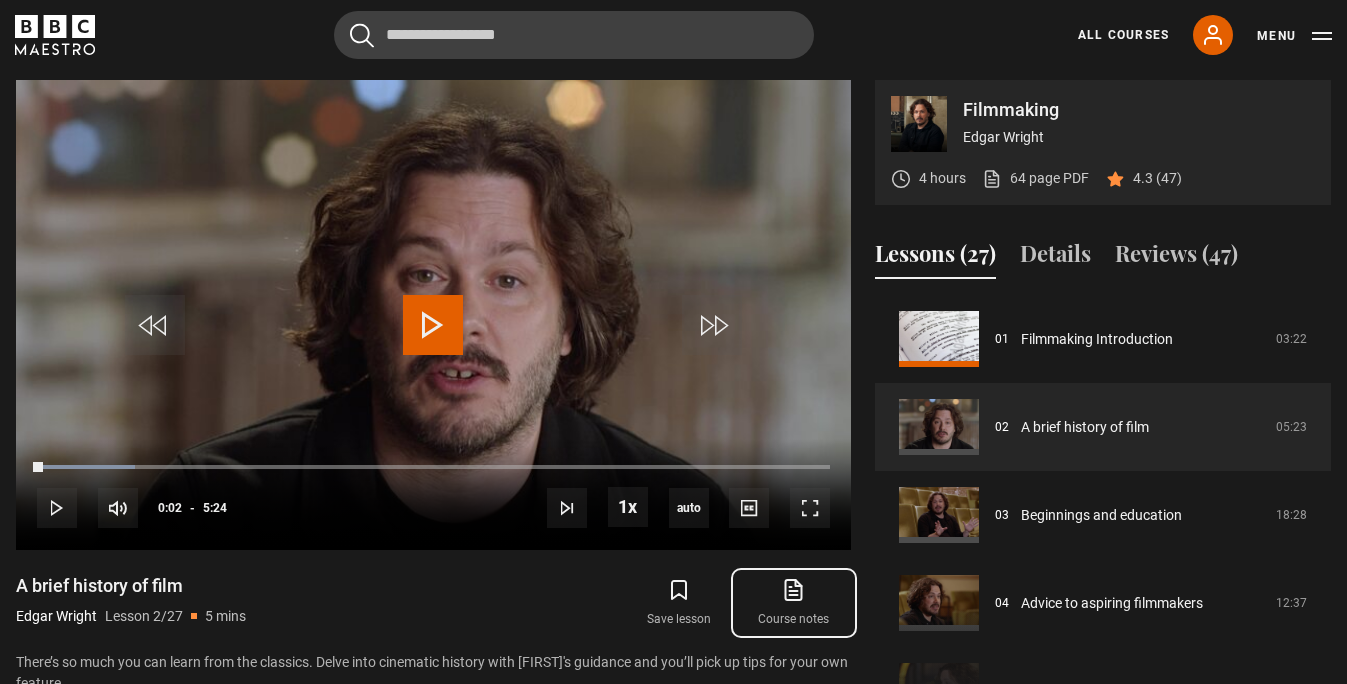 click 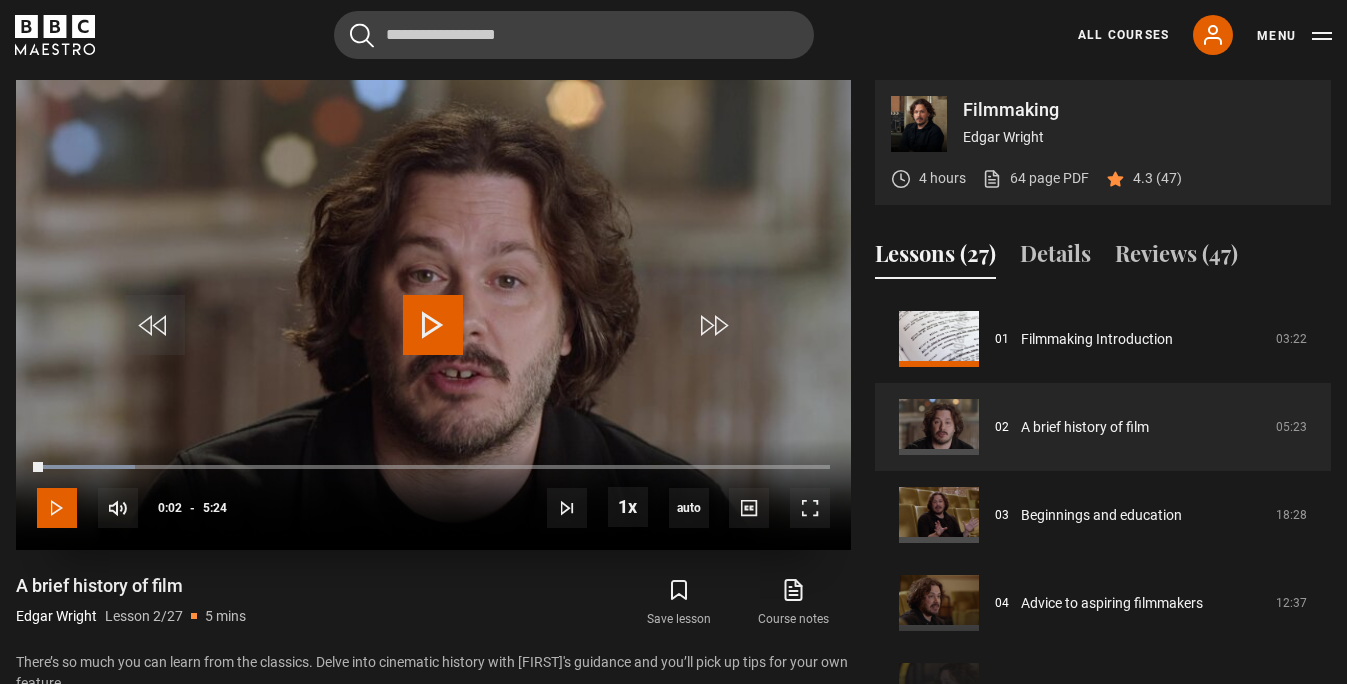click at bounding box center (57, 508) 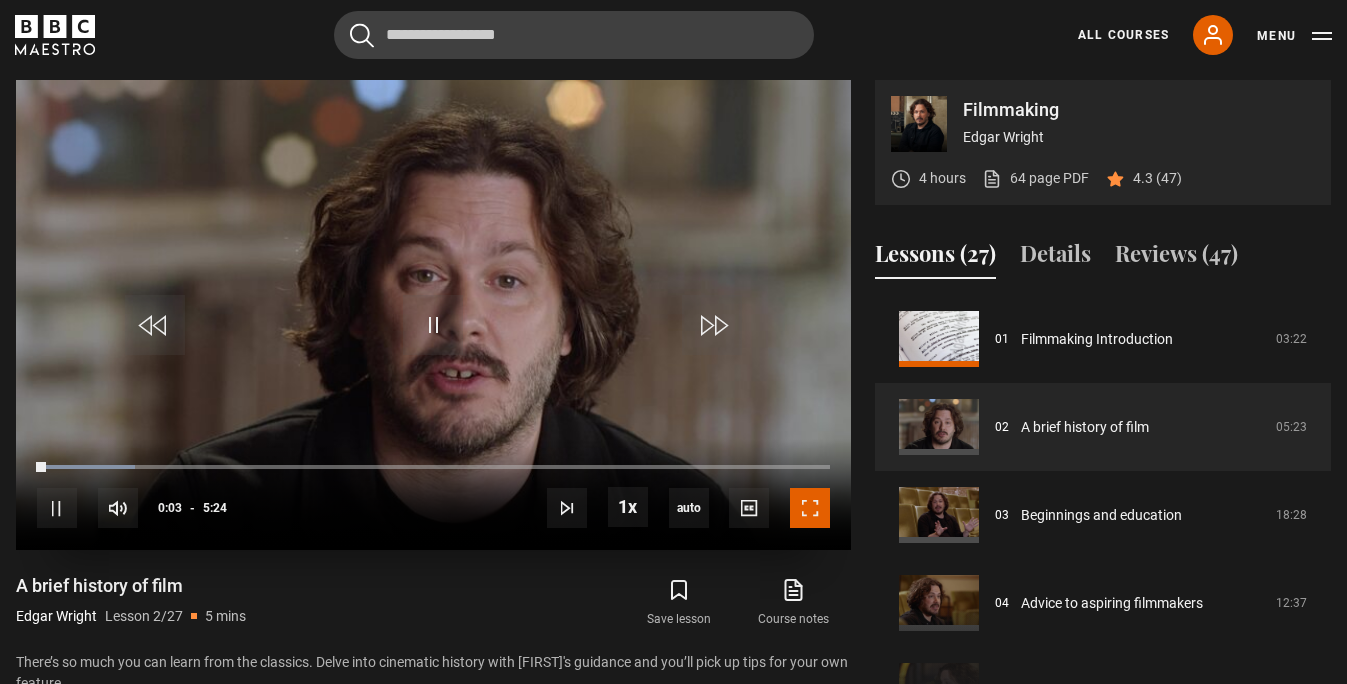 click at bounding box center [810, 508] 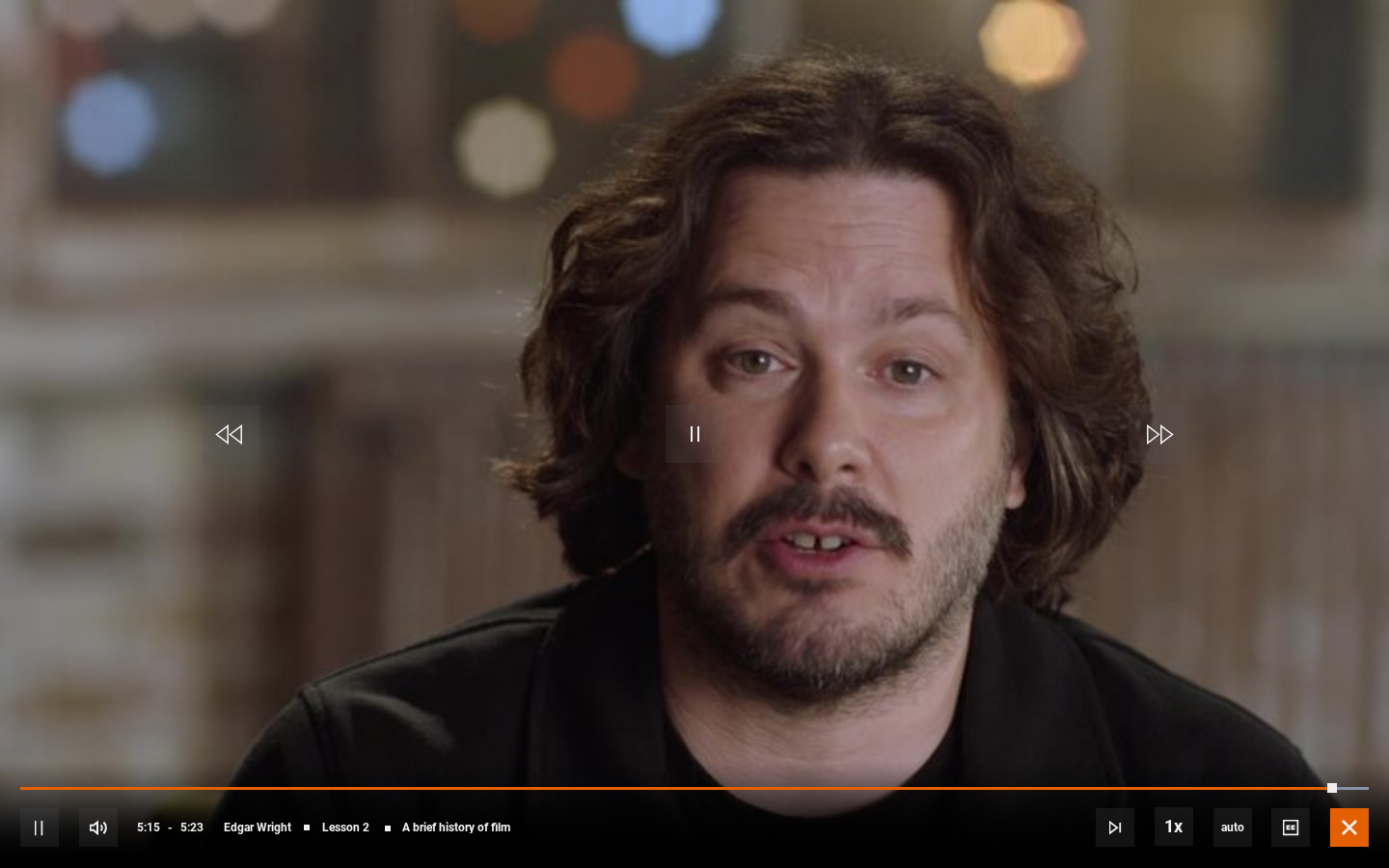 click at bounding box center [1349, 827] 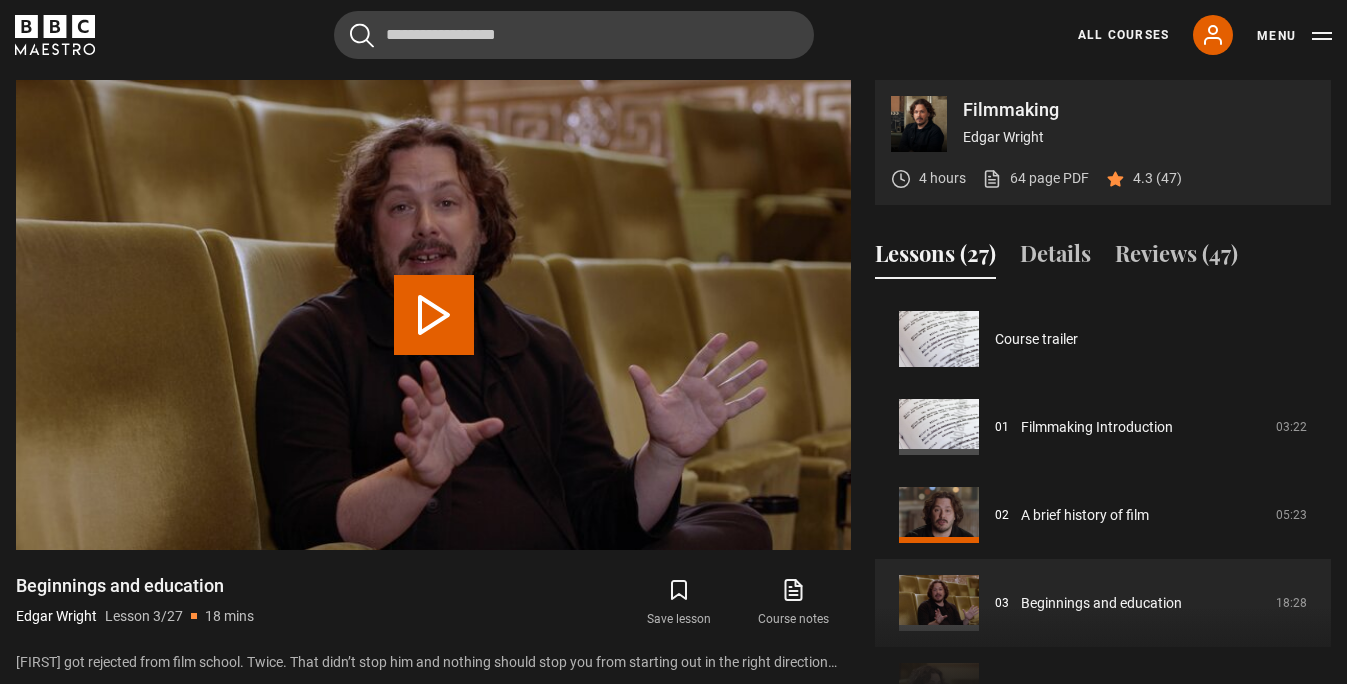 click at bounding box center (433, 315) 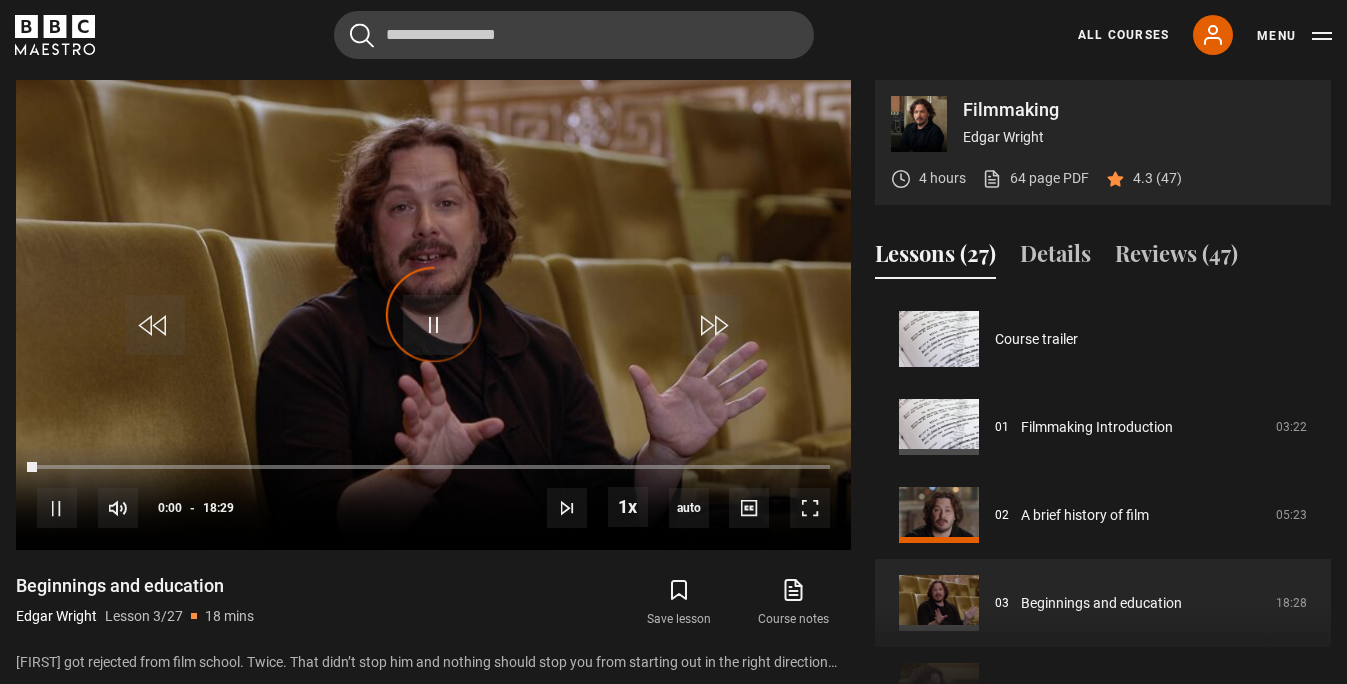scroll, scrollTop: 176, scrollLeft: 0, axis: vertical 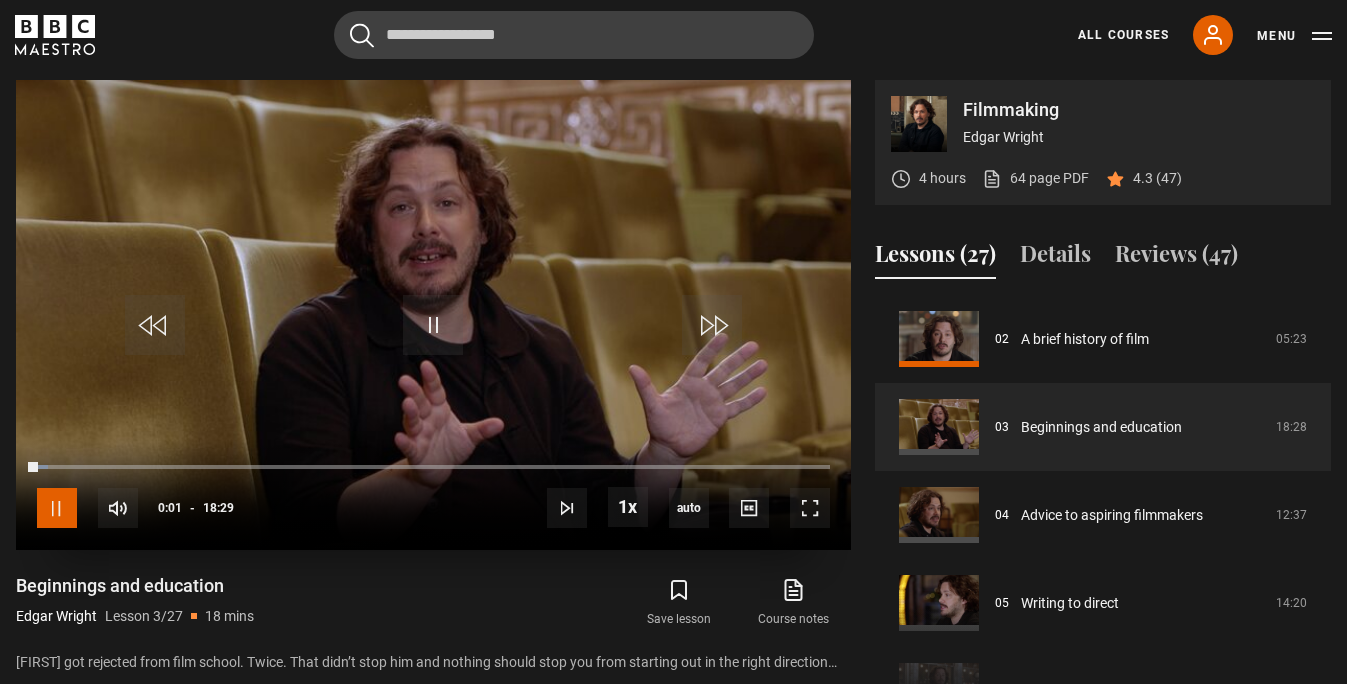 click at bounding box center (57, 508) 